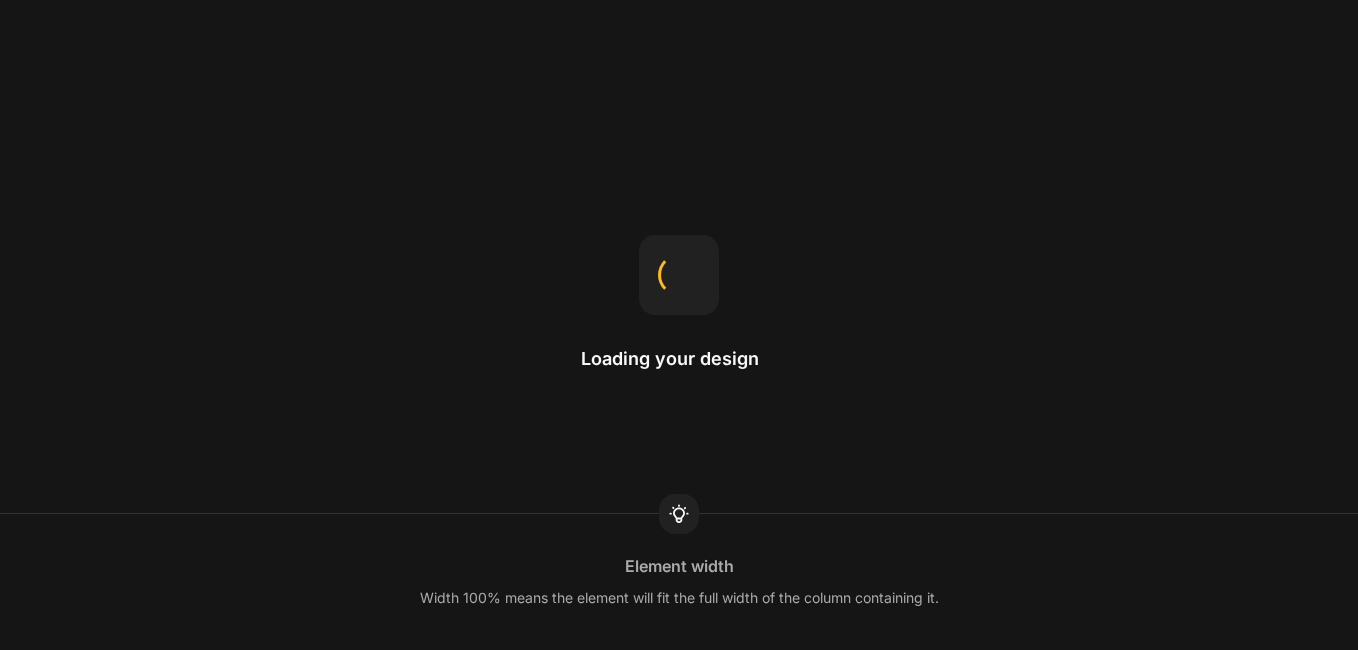 scroll, scrollTop: 0, scrollLeft: 0, axis: both 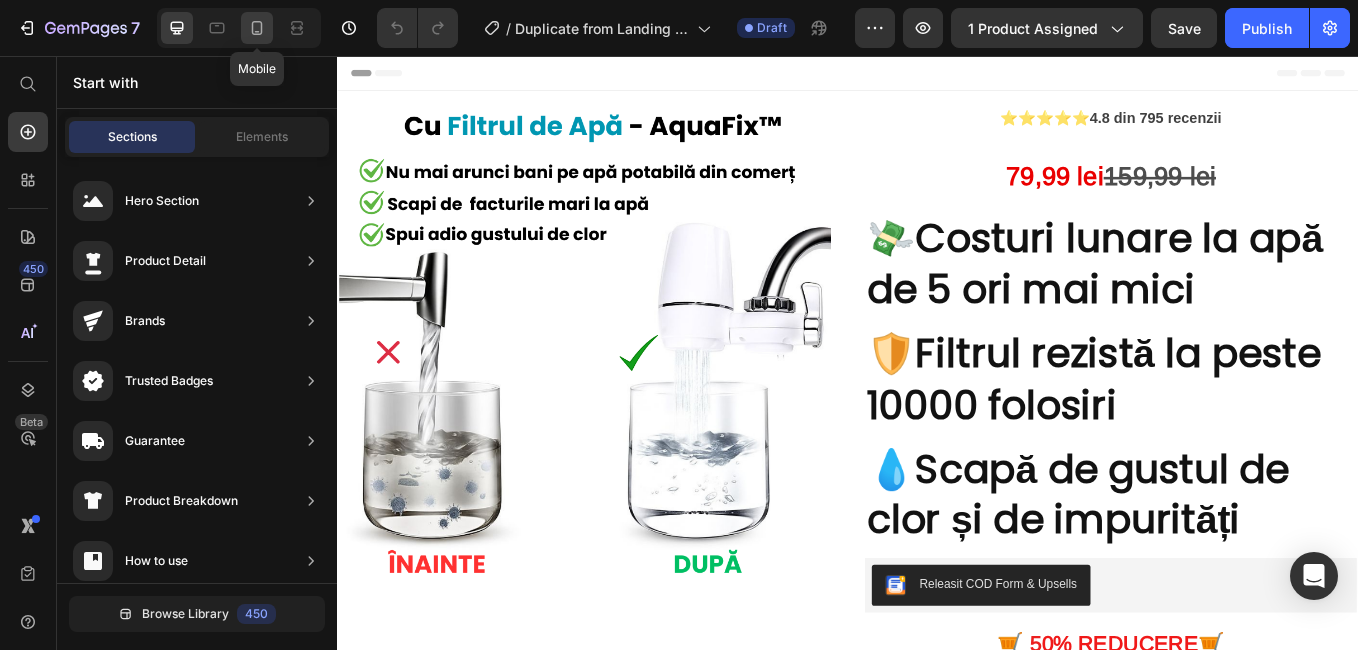 click 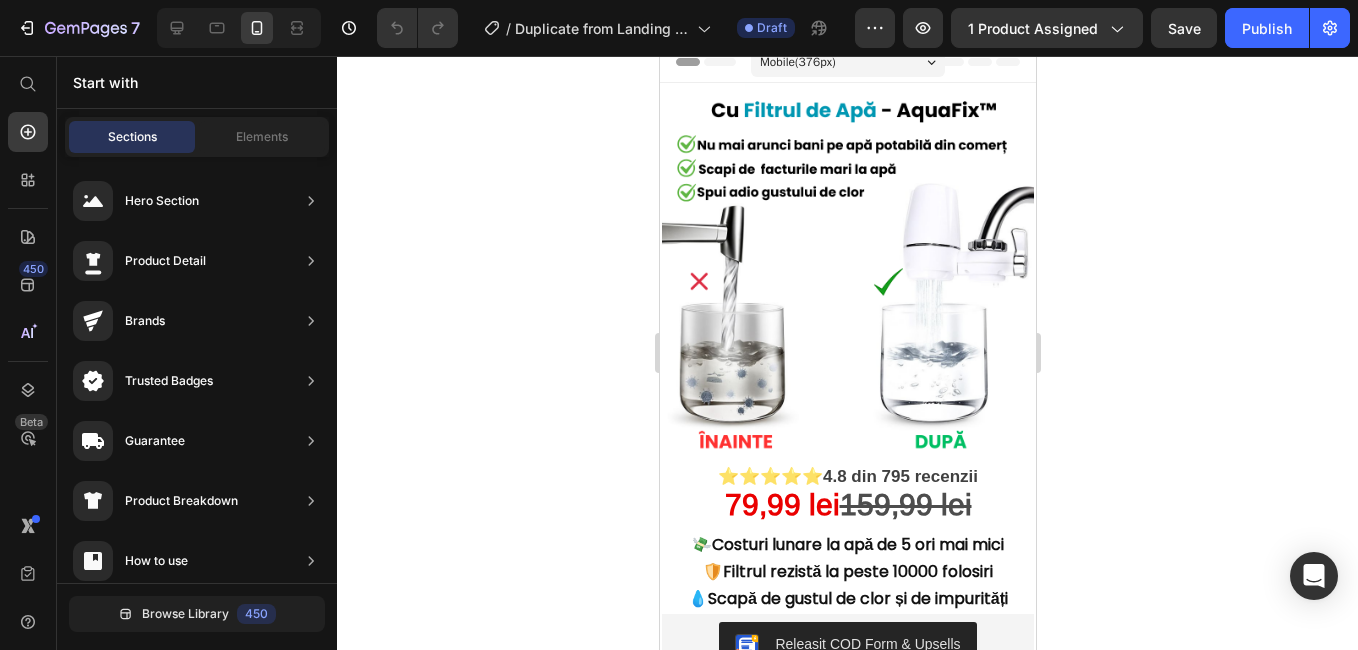 scroll, scrollTop: 0, scrollLeft: 0, axis: both 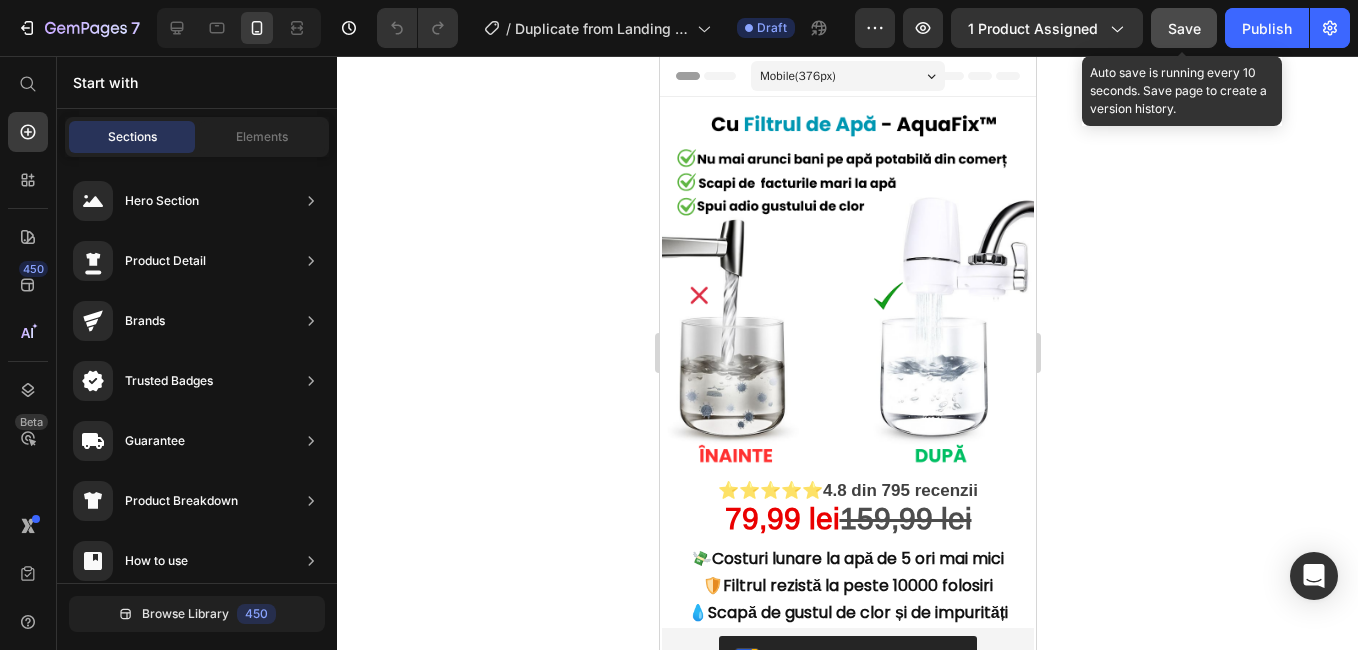 click on "Save" at bounding box center [1184, 28] 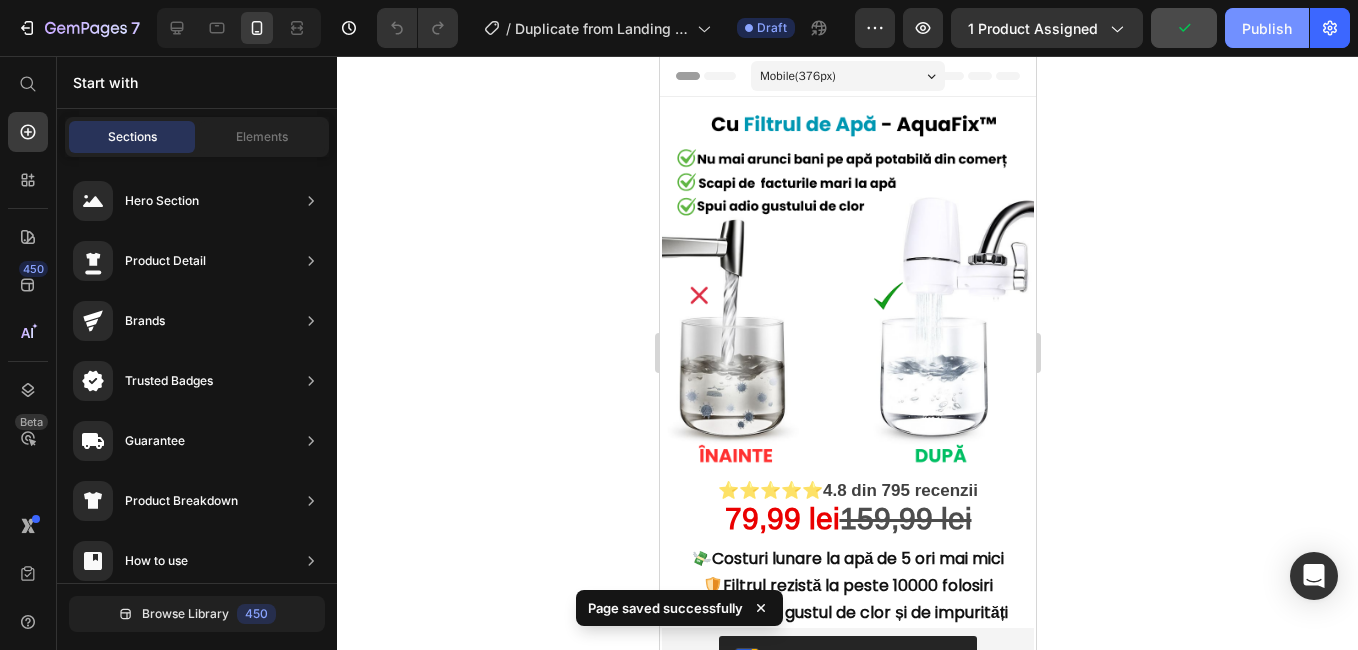 click on "Publish" at bounding box center [1267, 28] 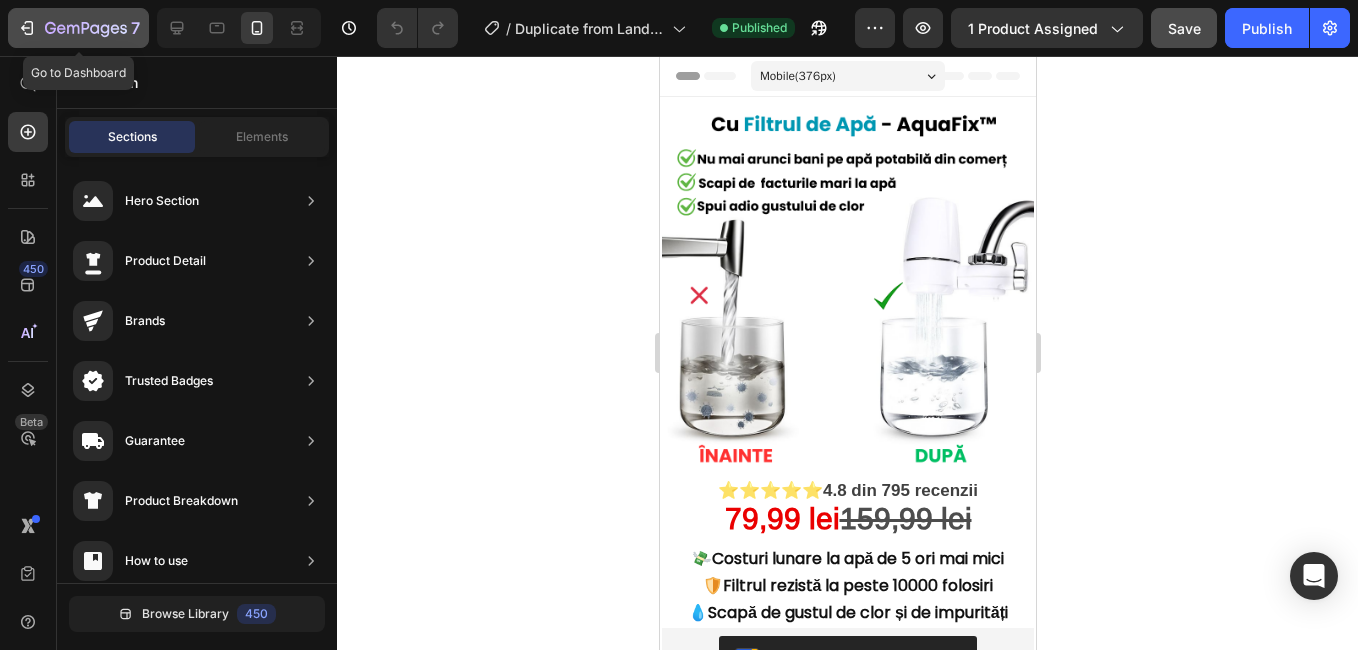 click 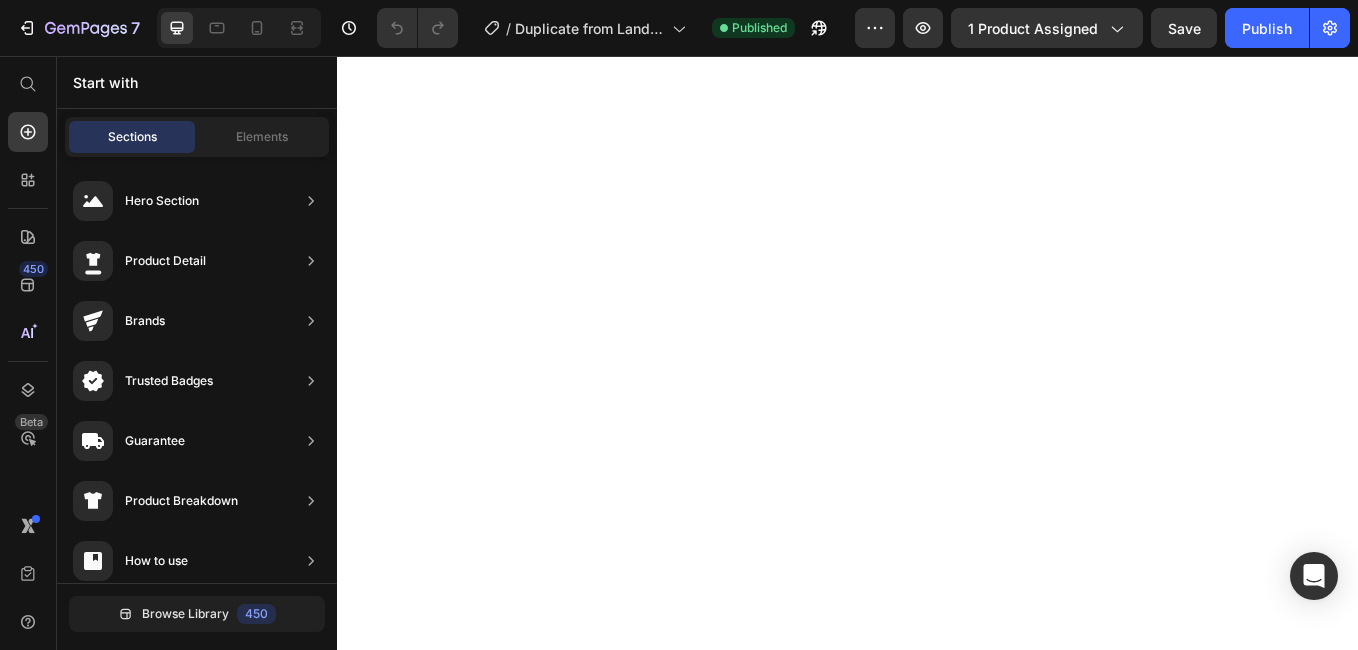 scroll, scrollTop: 0, scrollLeft: 0, axis: both 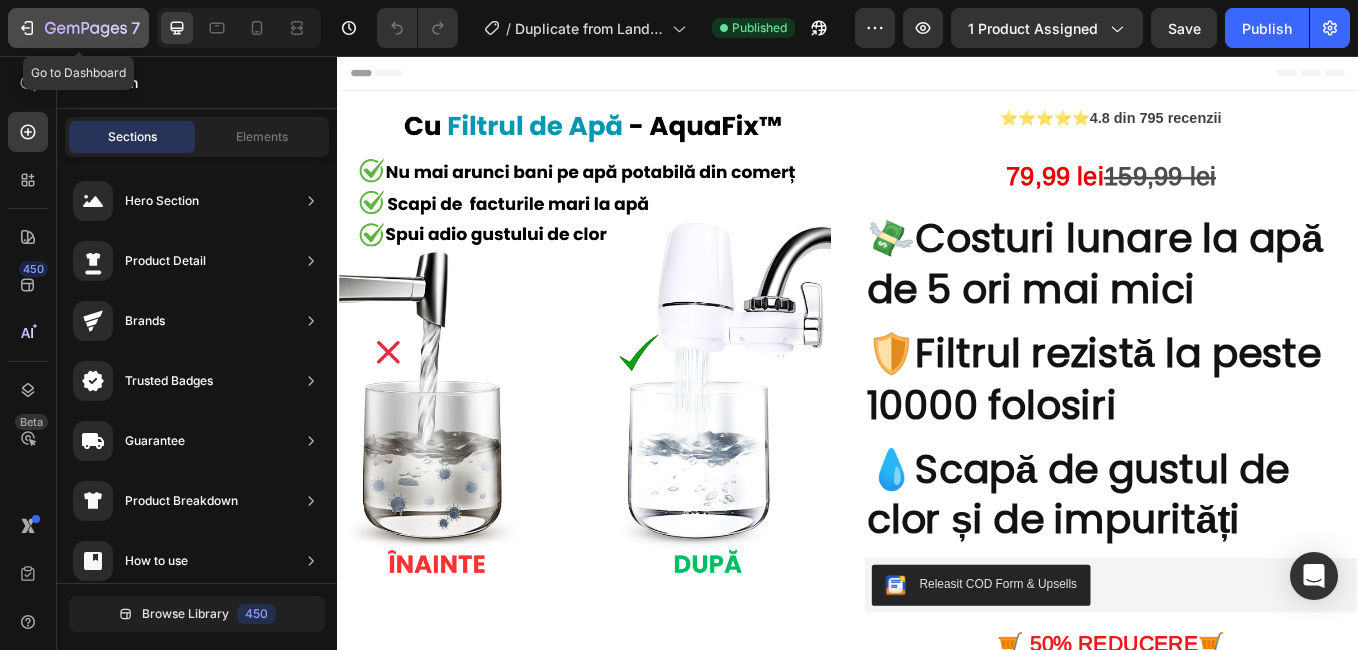 click 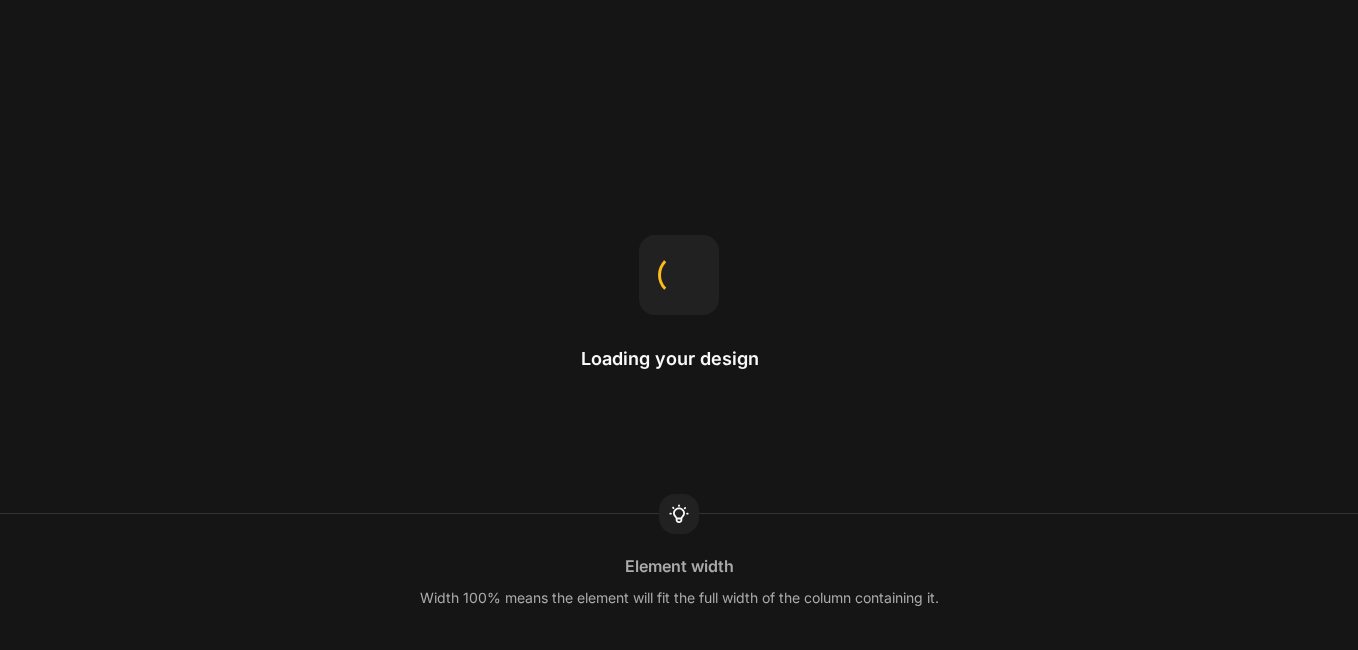 scroll, scrollTop: 0, scrollLeft: 0, axis: both 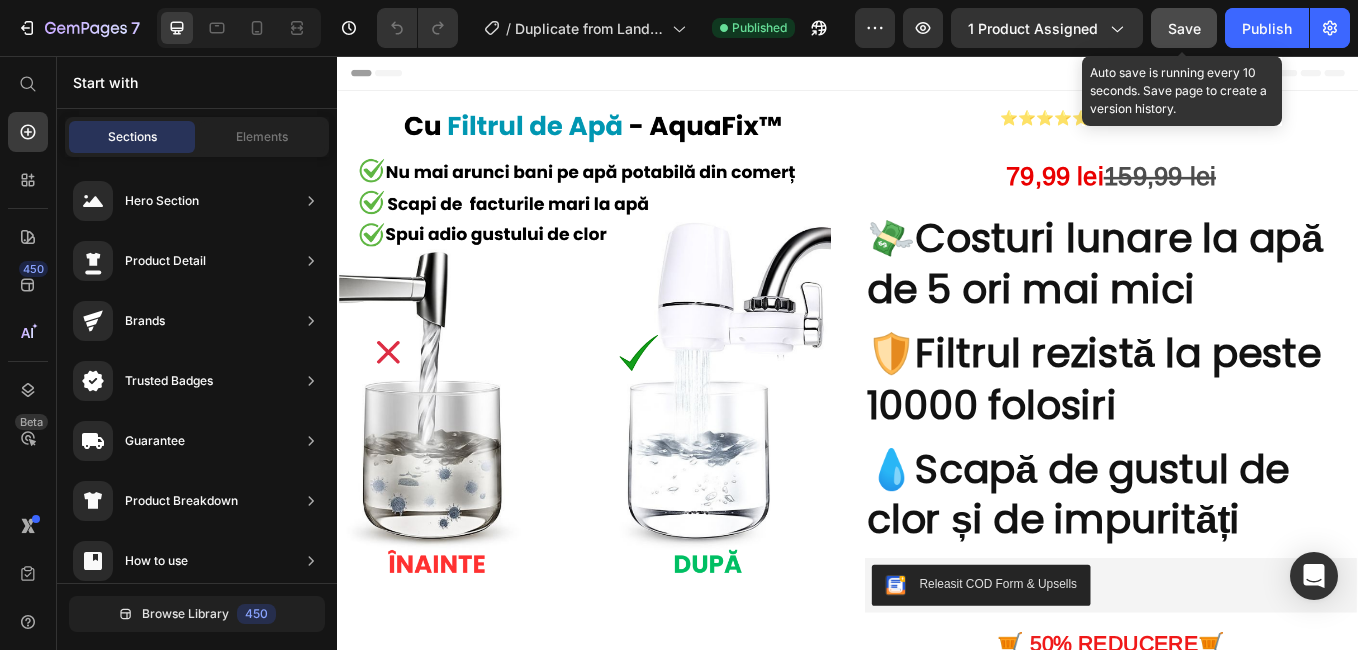 click on "Save" at bounding box center [1184, 28] 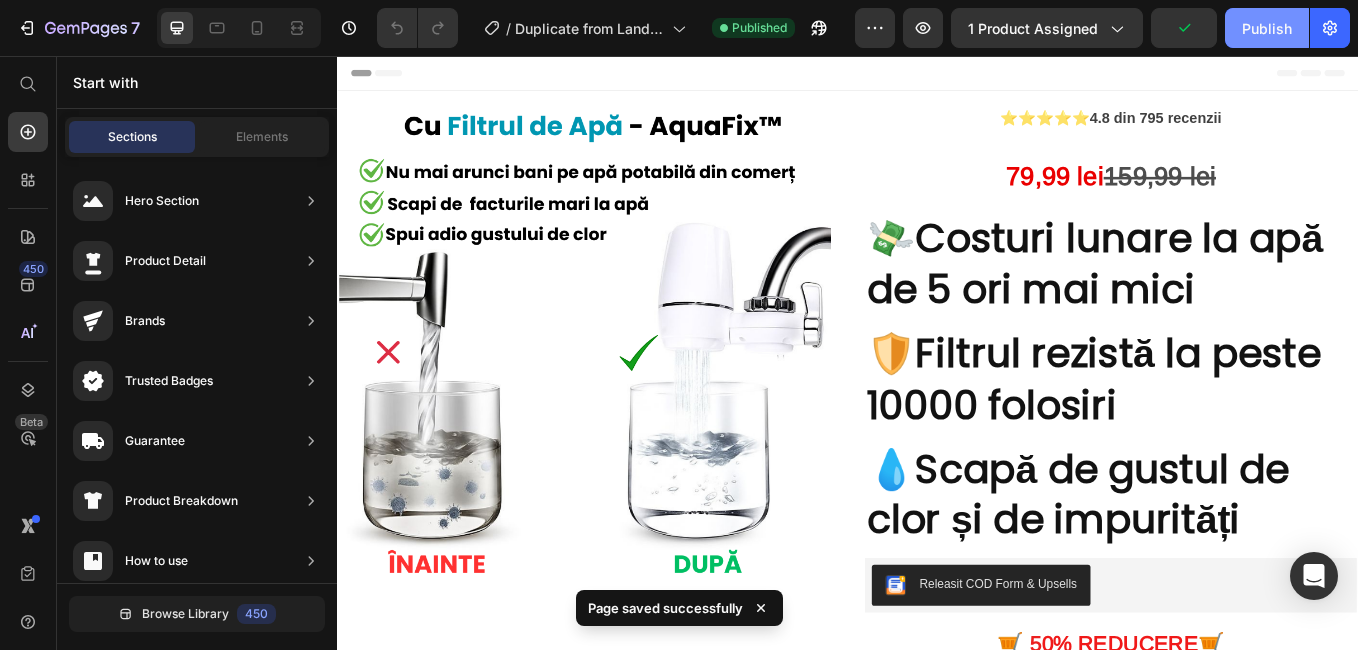 click on "Publish" at bounding box center [1267, 28] 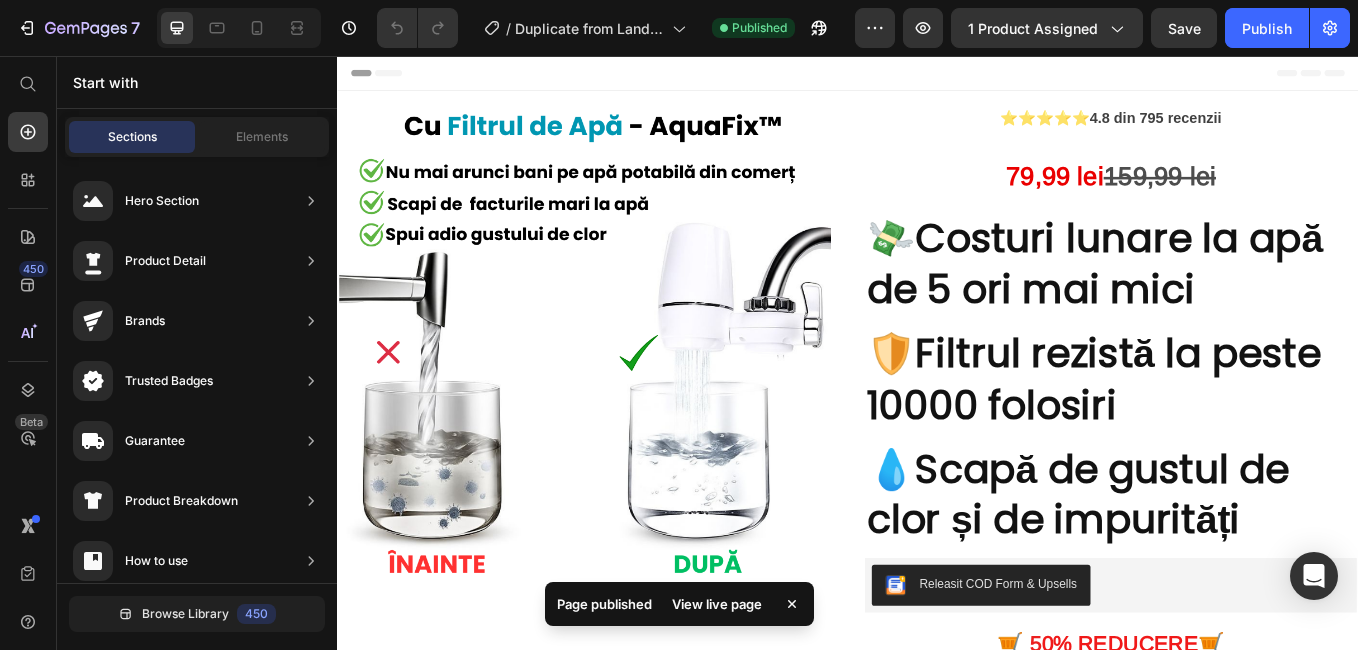 click on "View live page" at bounding box center (717, 604) 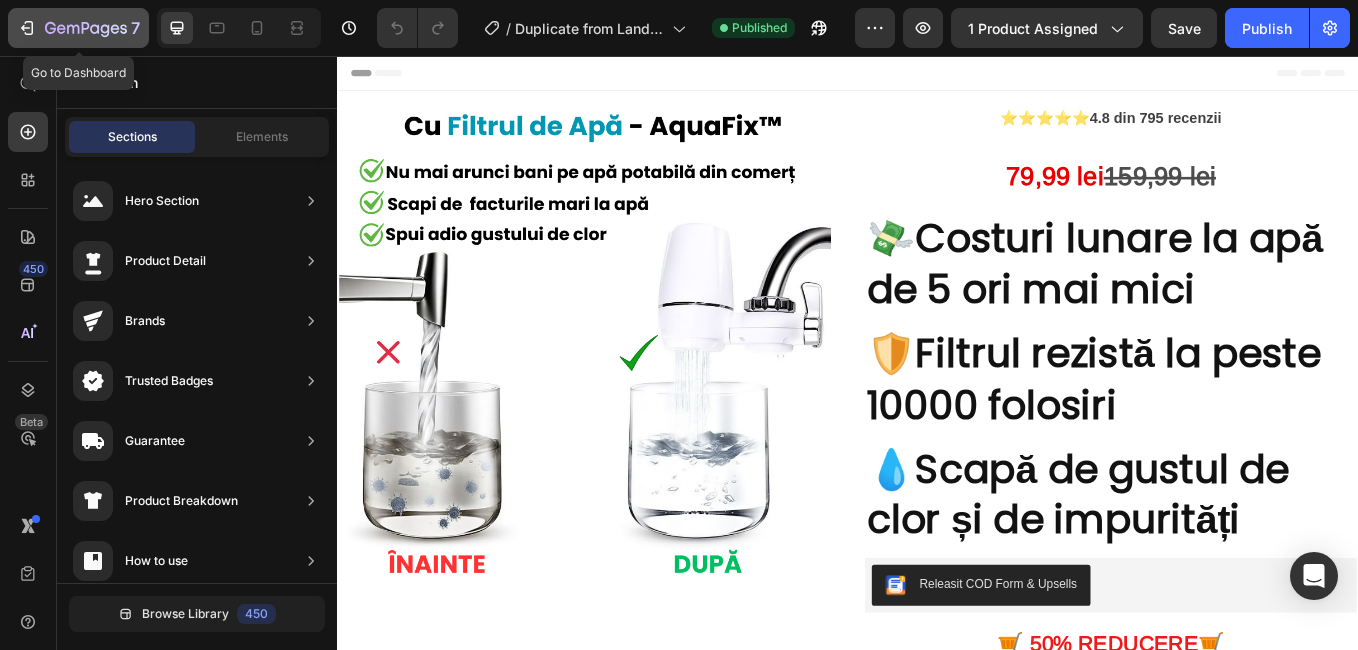 click 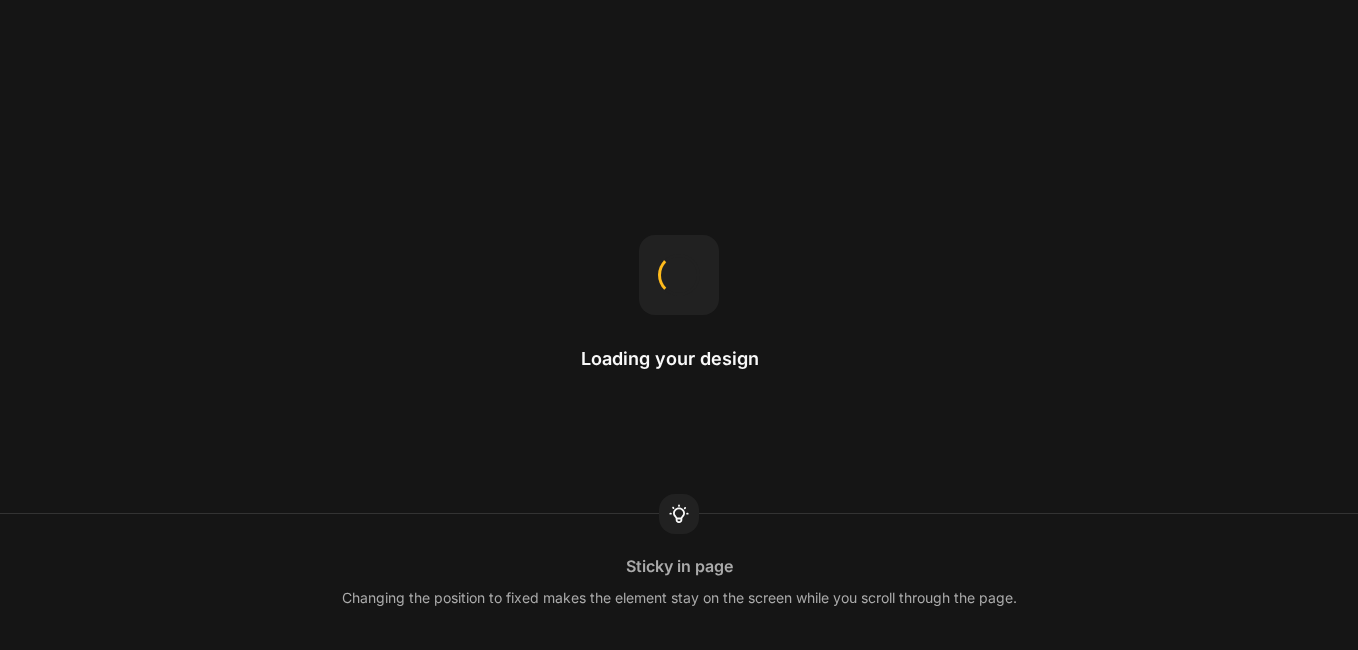 scroll, scrollTop: 0, scrollLeft: 0, axis: both 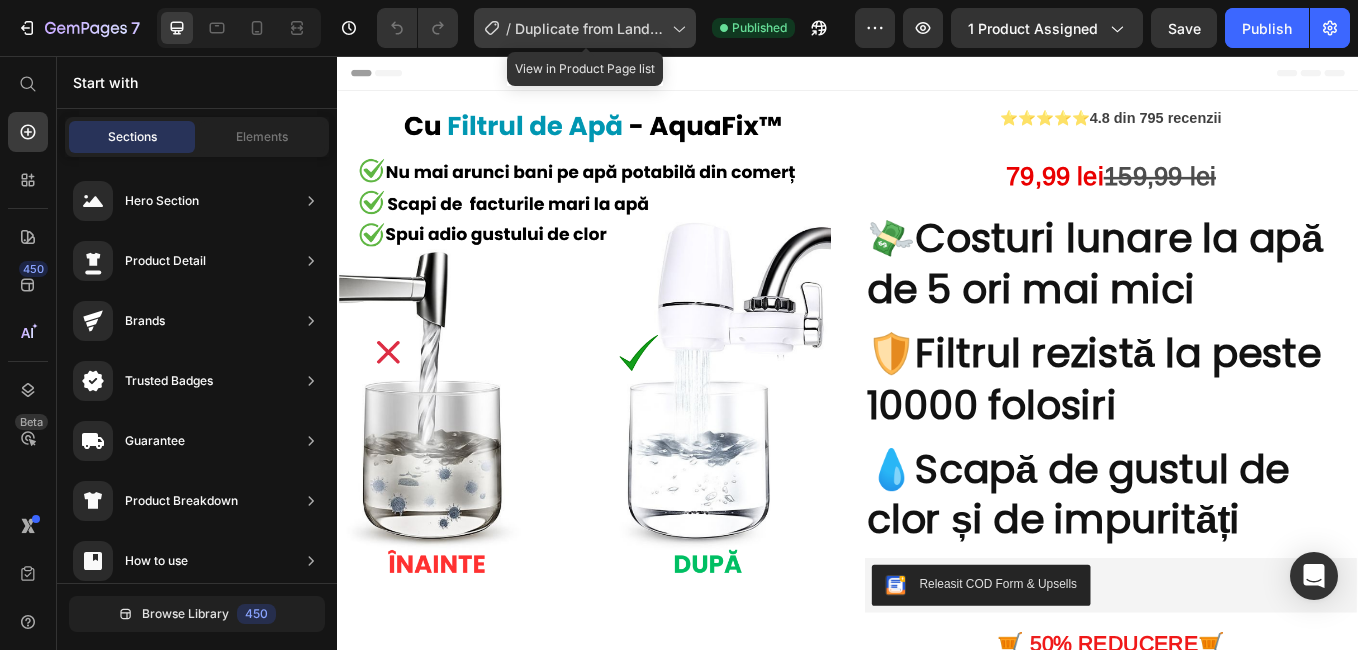 click on "Duplicate from Landing Page - Apr 25, 16:45:24" at bounding box center (589, 28) 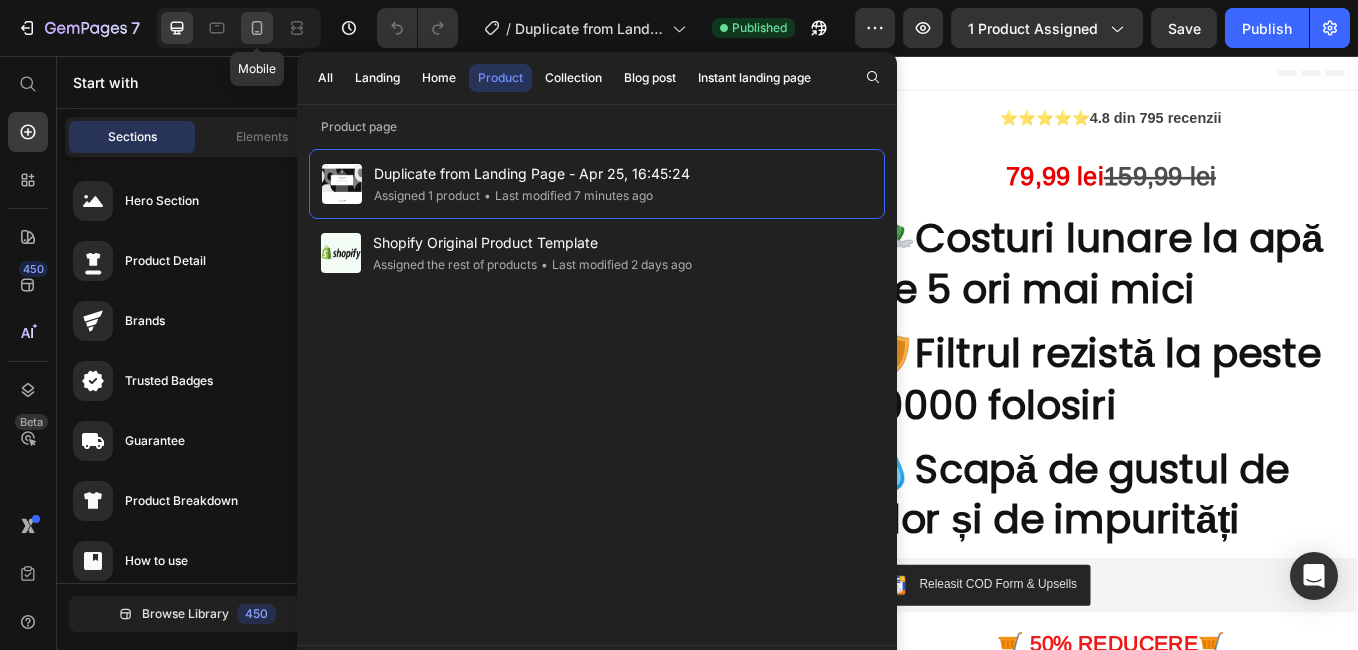 click 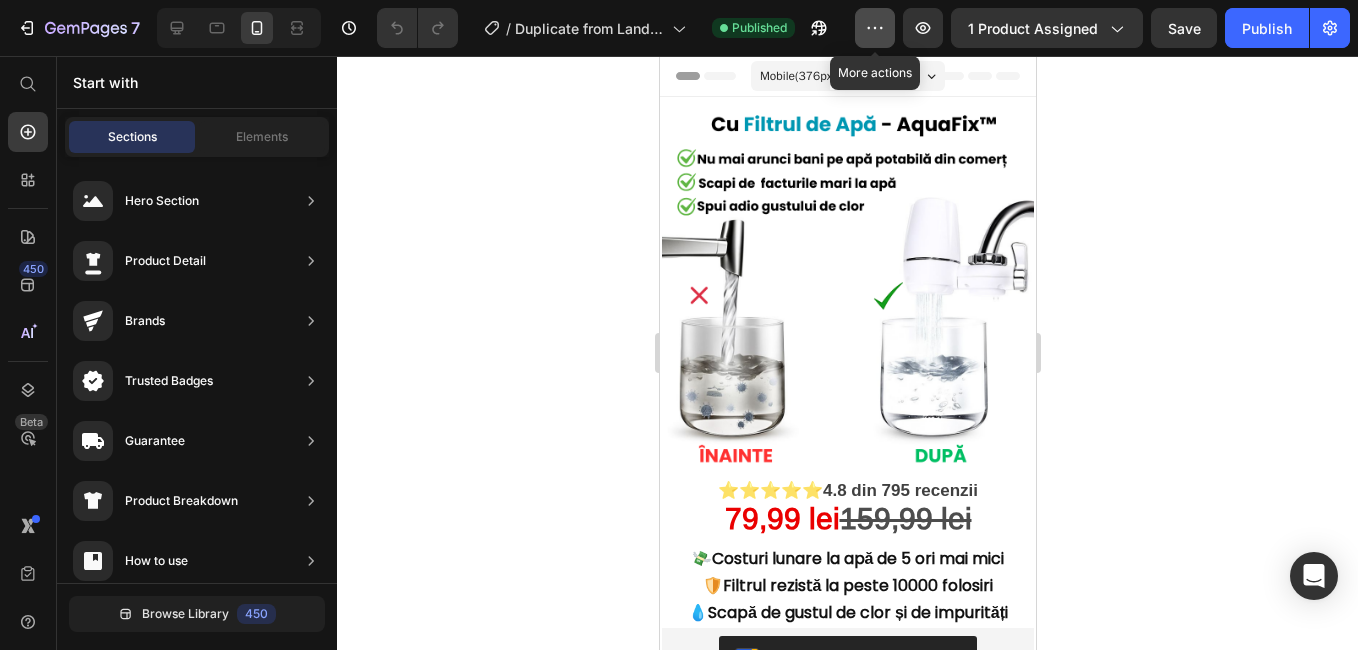 click 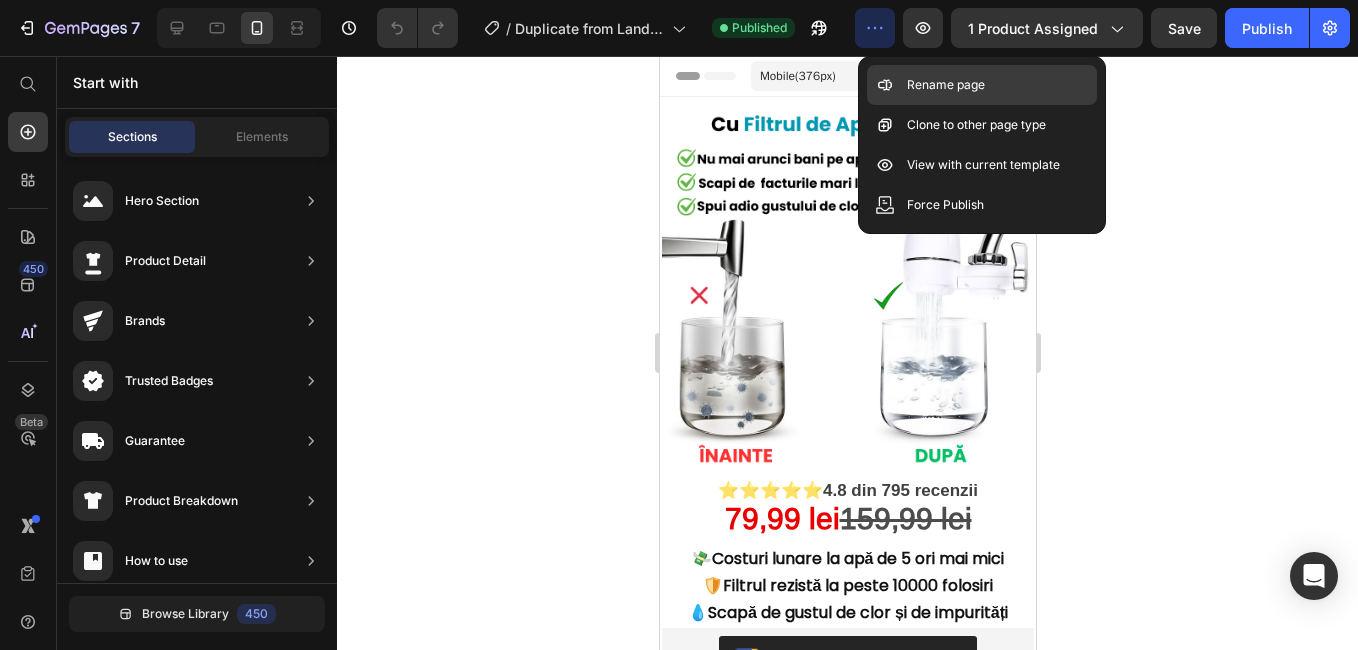 click on "Rename page" 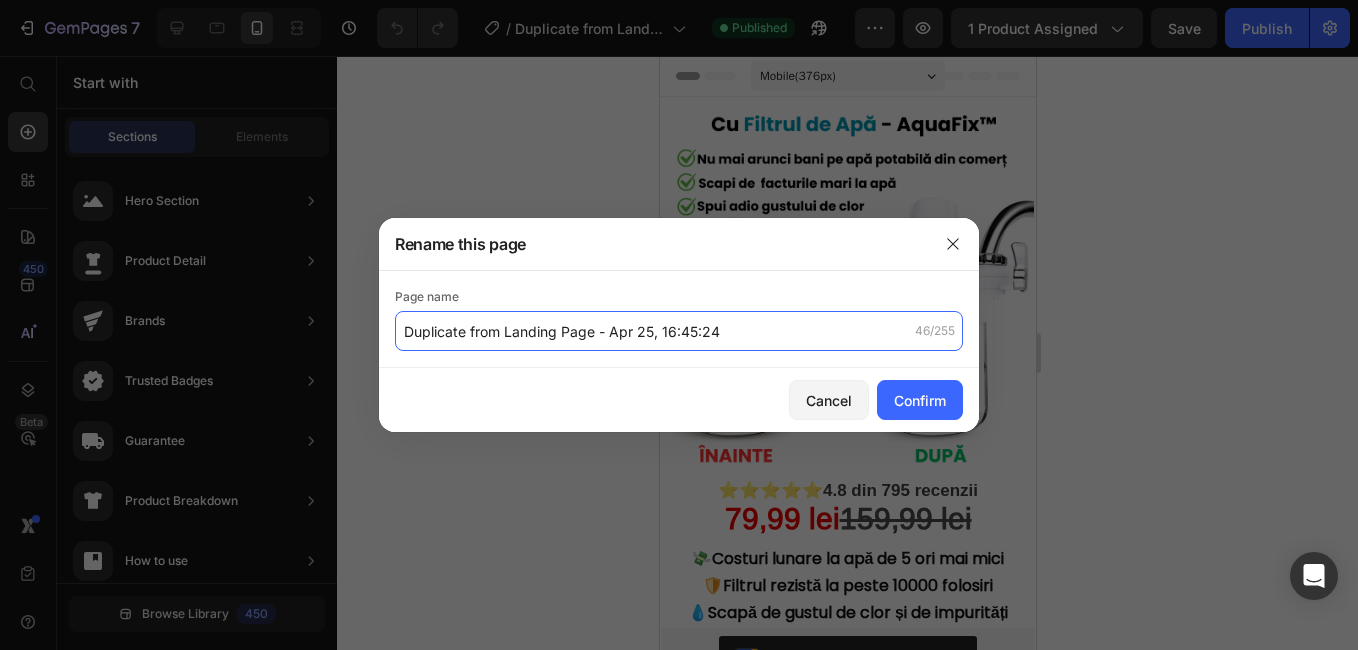 click on "Duplicate from Landing Page - Apr 25, 16:45:24" 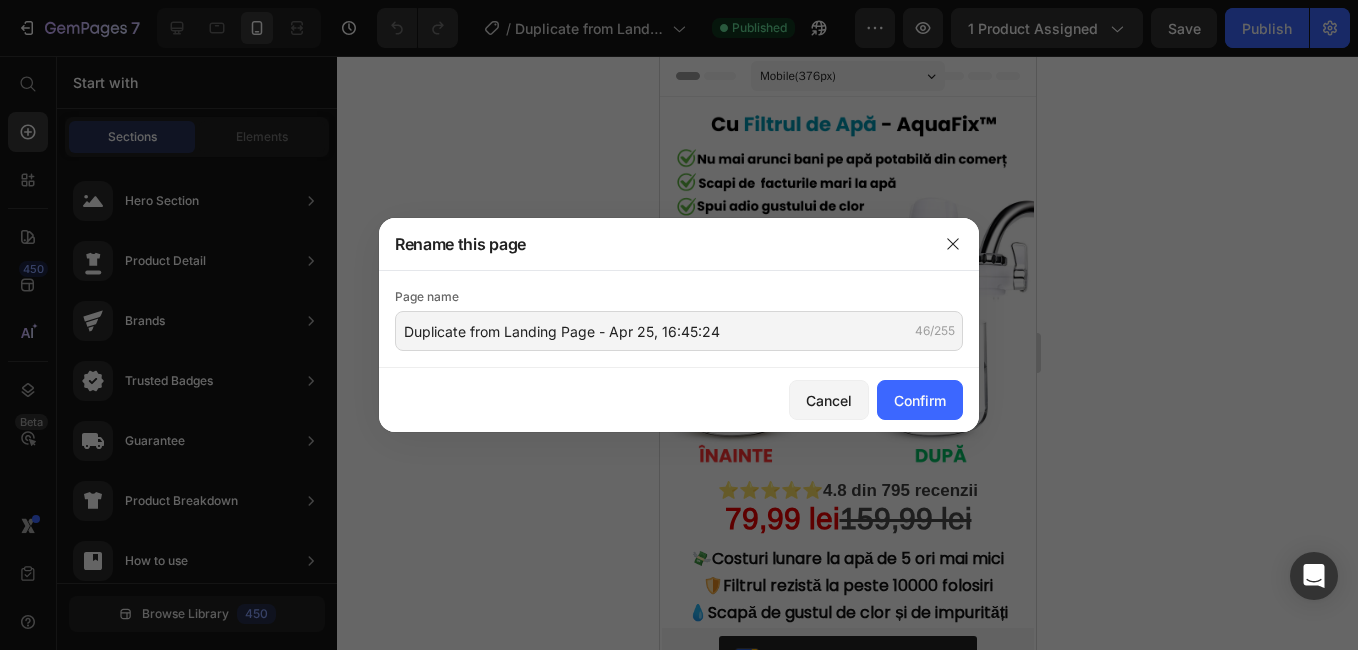 click at bounding box center (679, 325) 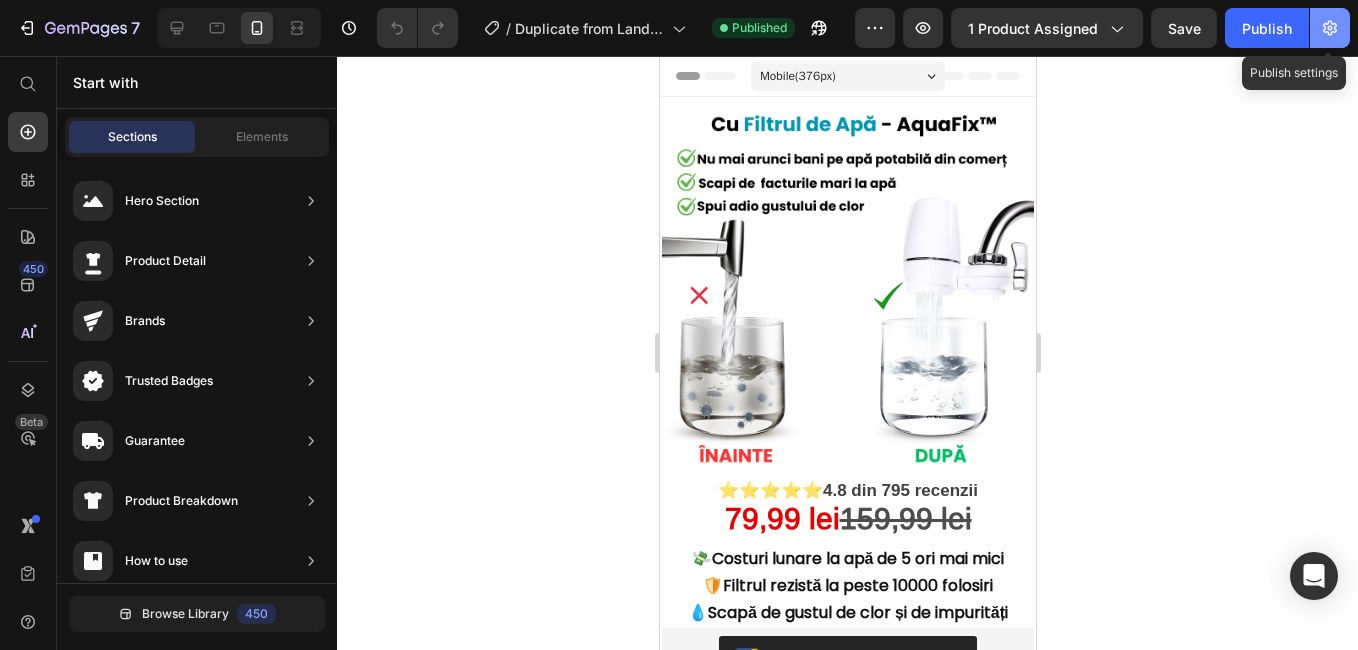 click 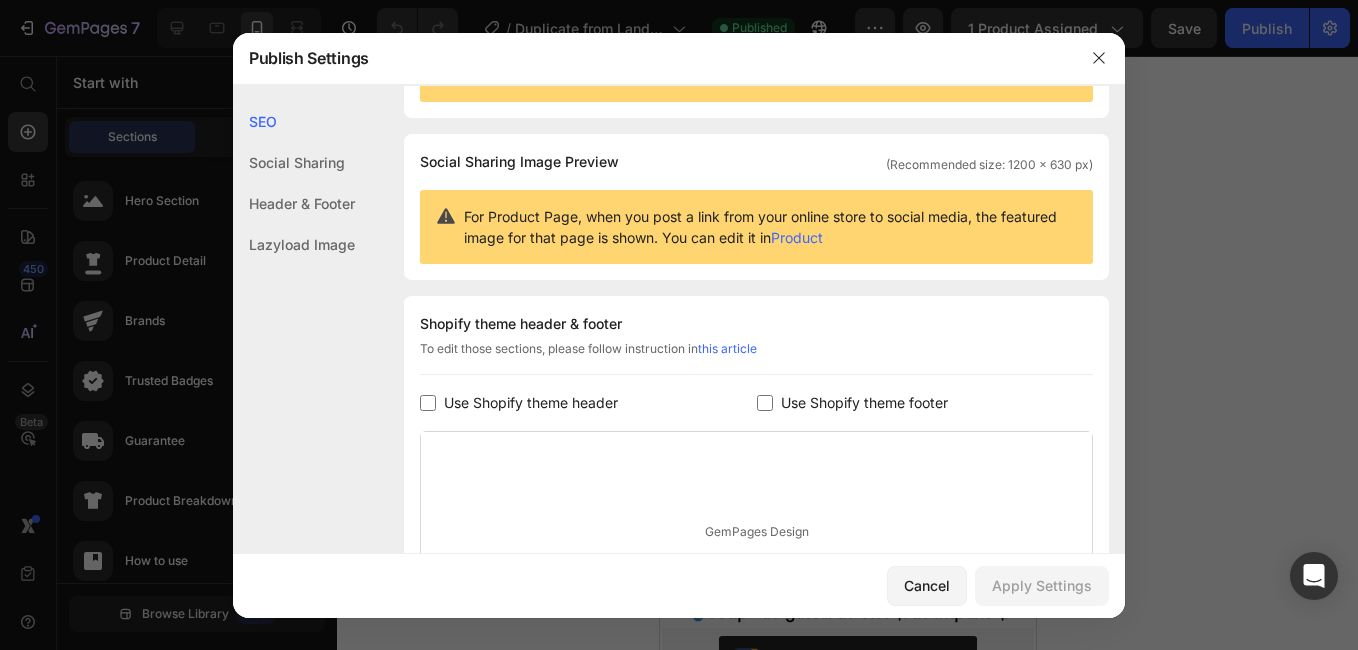 scroll, scrollTop: 0, scrollLeft: 0, axis: both 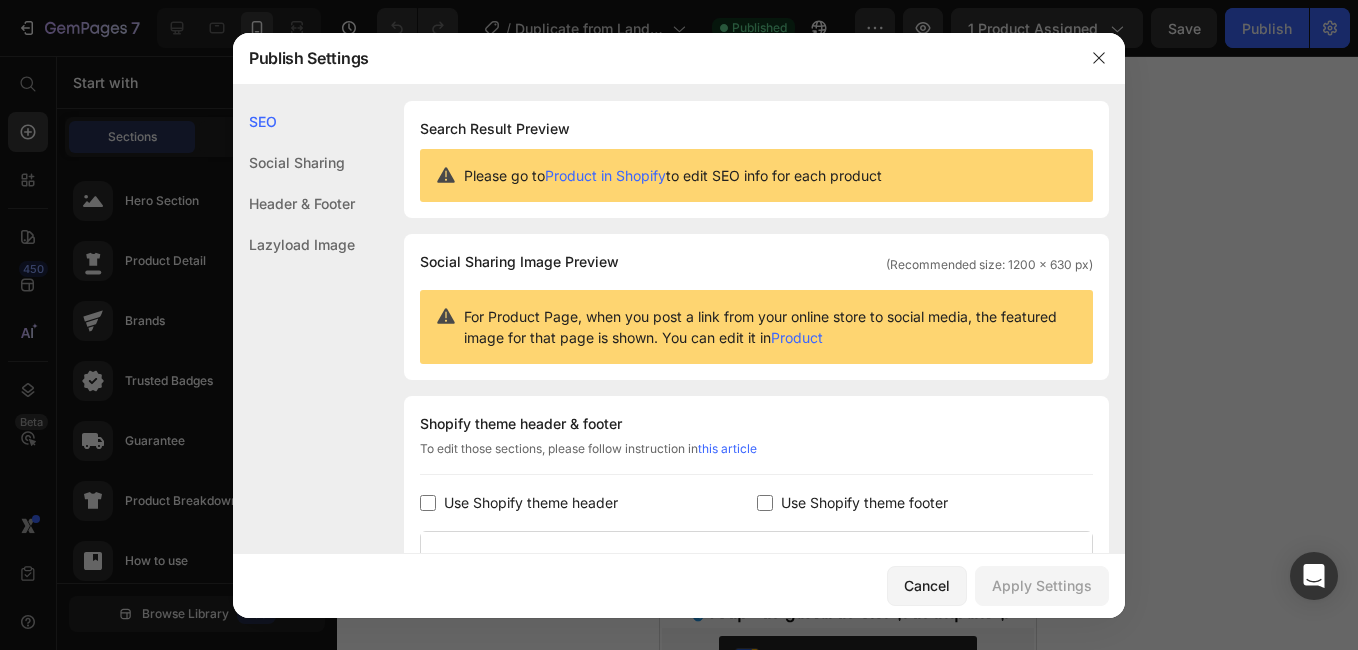 click on "Social Sharing" 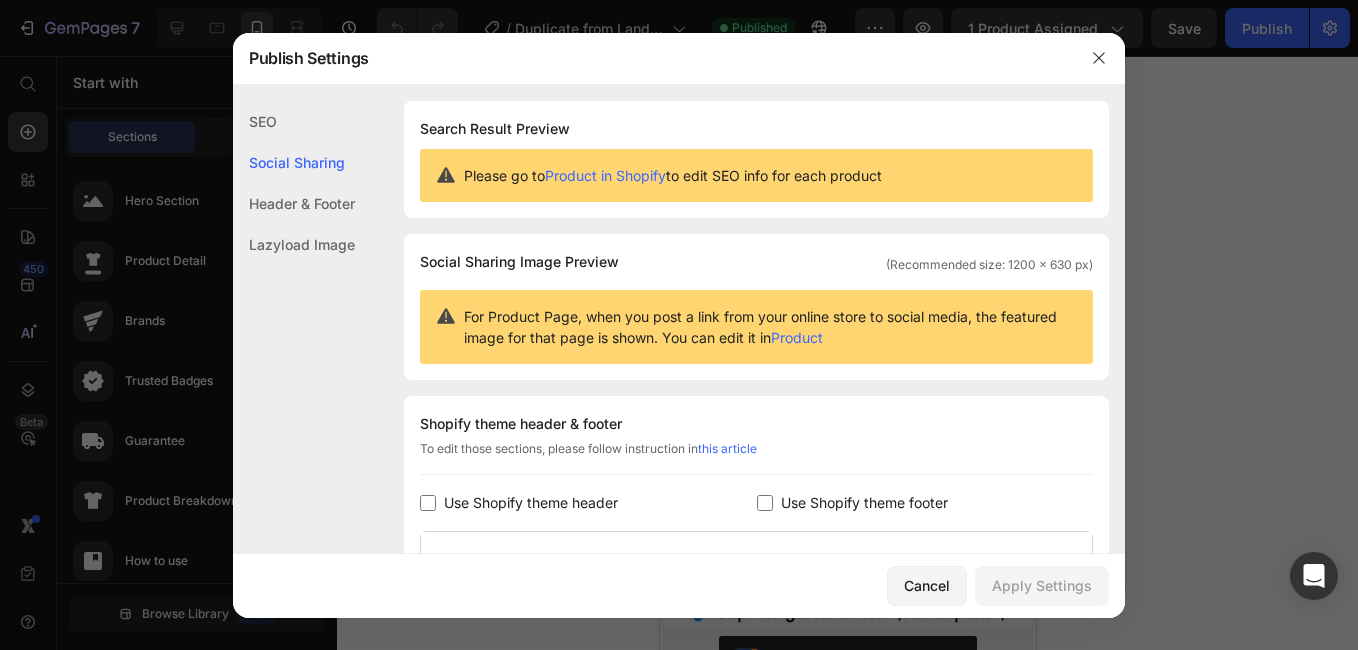 scroll, scrollTop: 129, scrollLeft: 0, axis: vertical 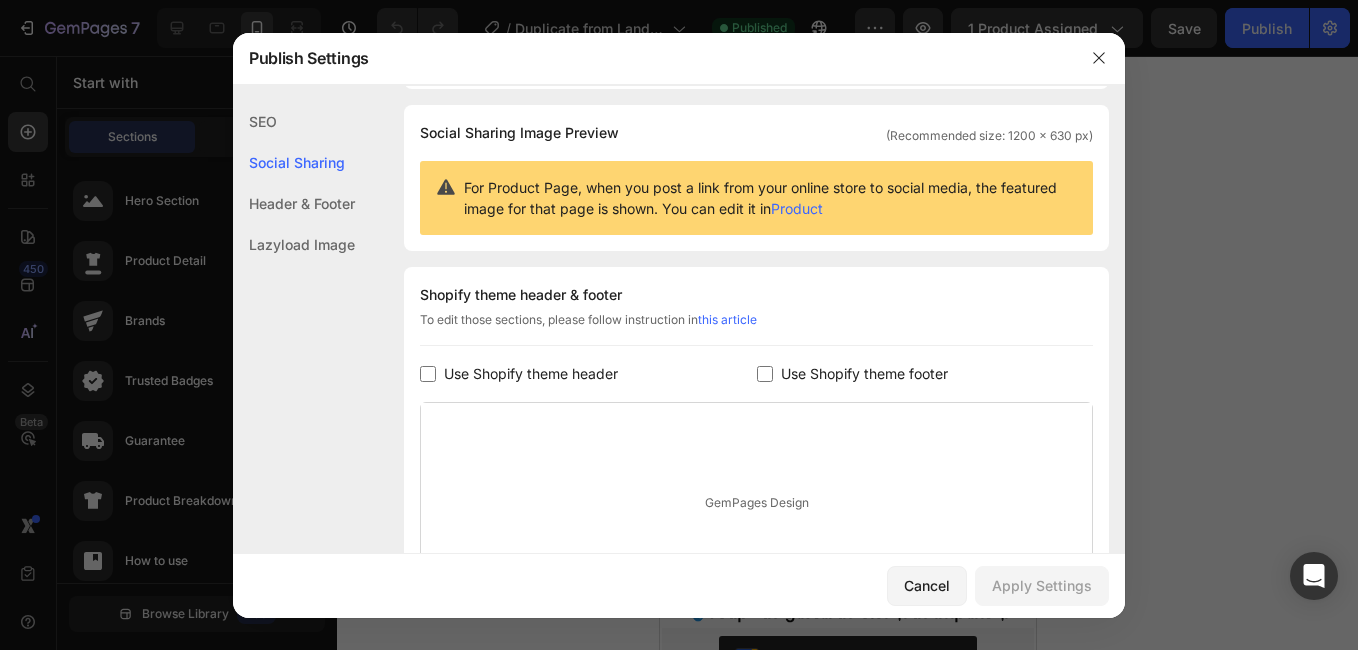 click on "Header & Footer" 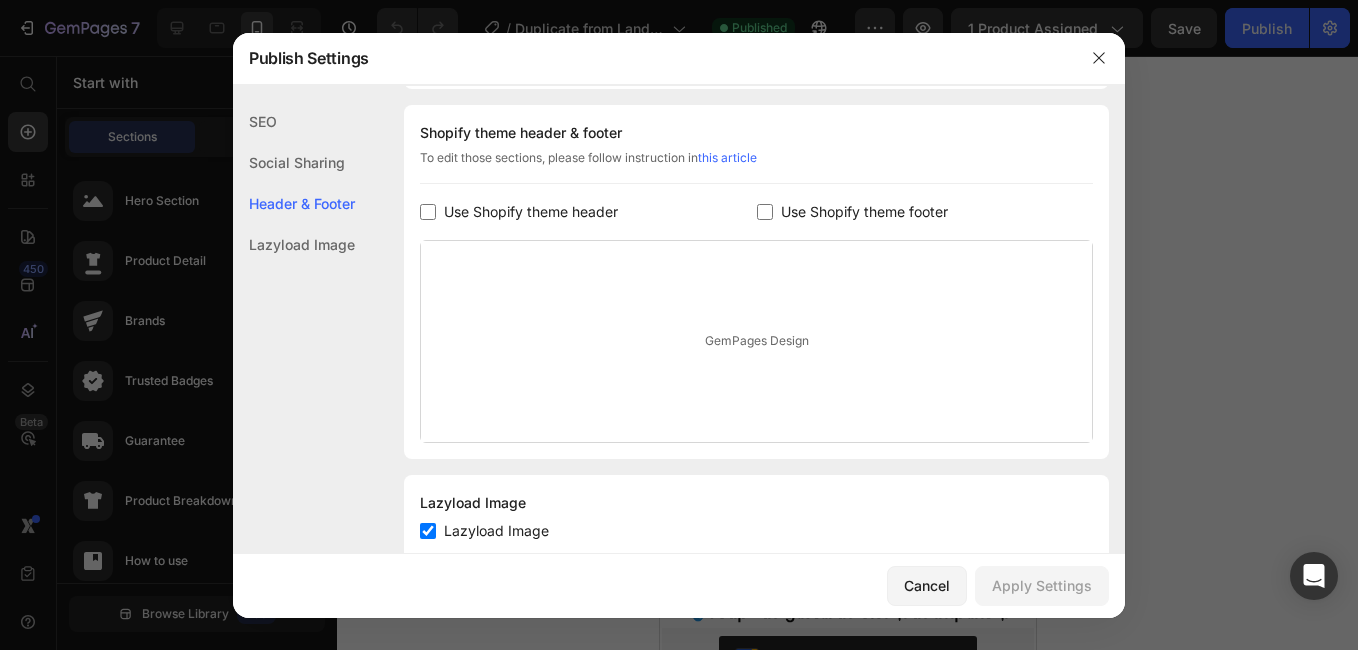 click on "Lazyload Image" 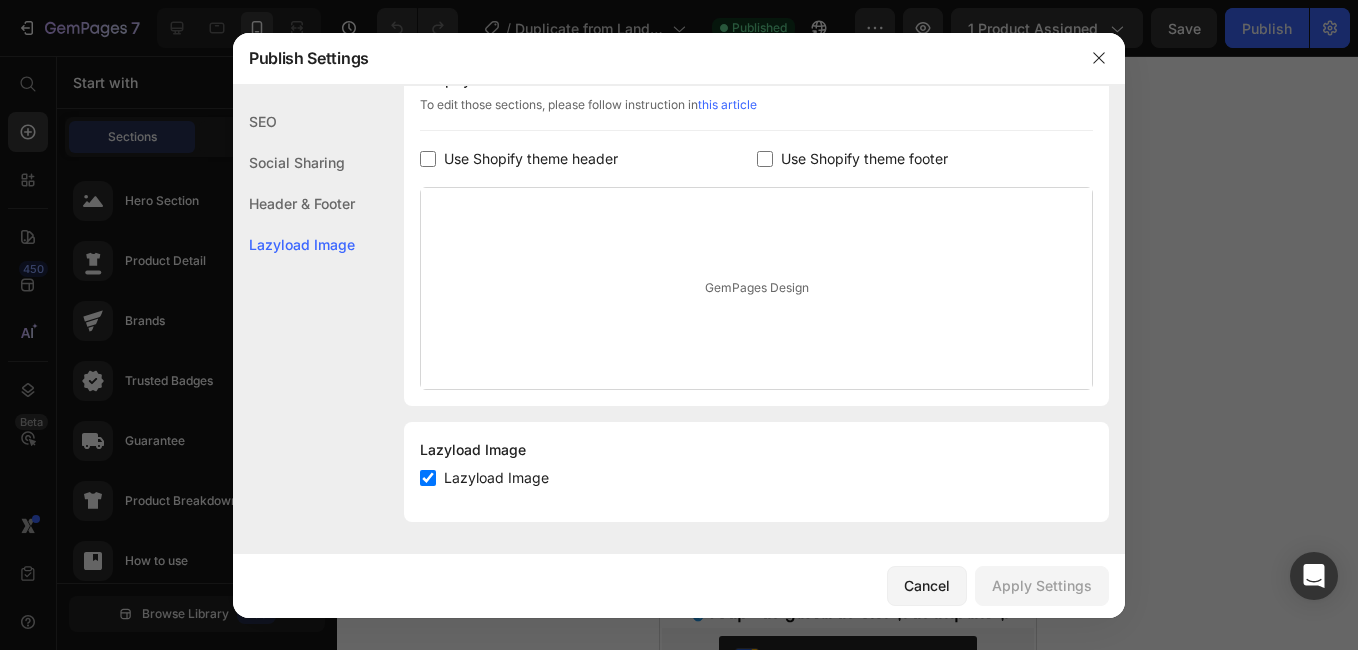 click on "SEO" 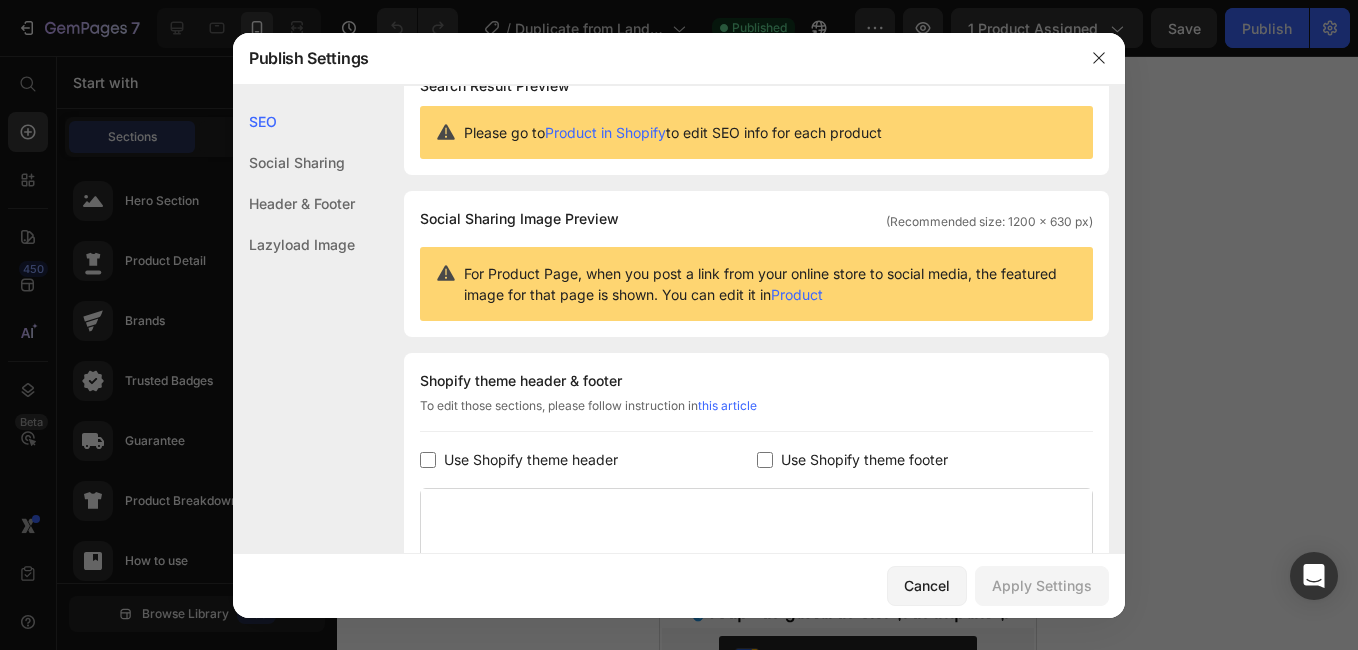 scroll, scrollTop: 0, scrollLeft: 0, axis: both 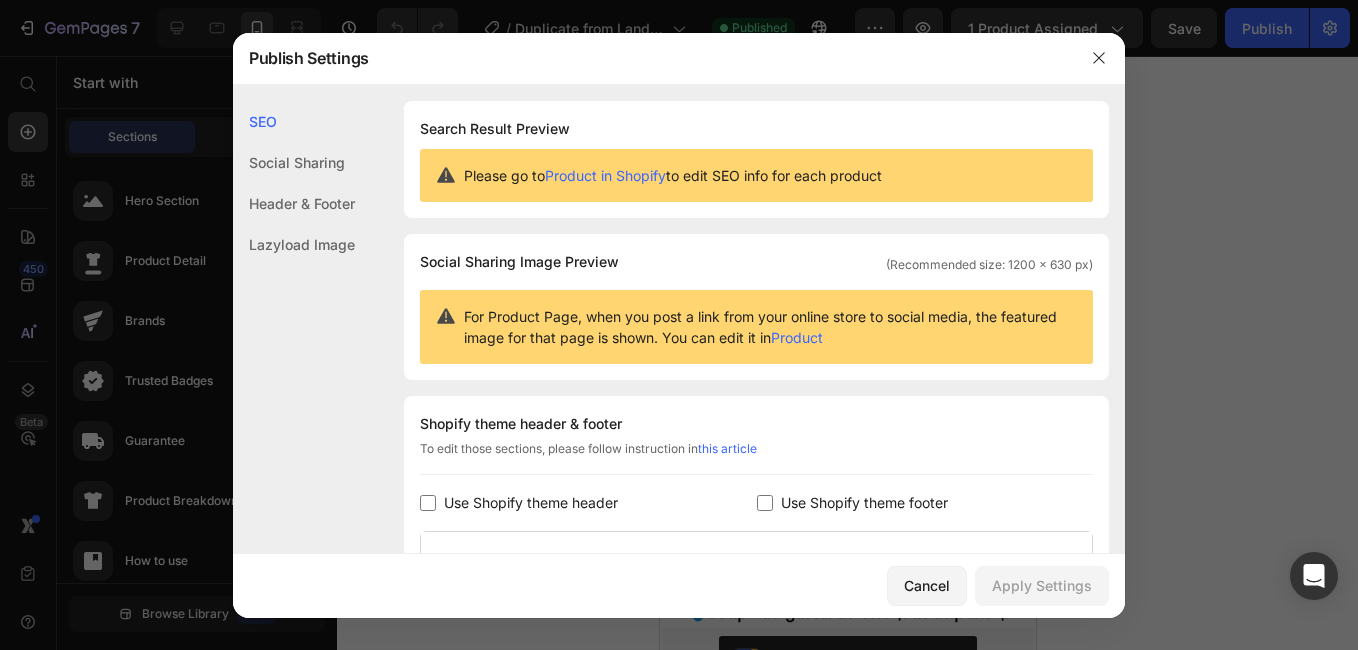click on "Product" at bounding box center (797, 337) 